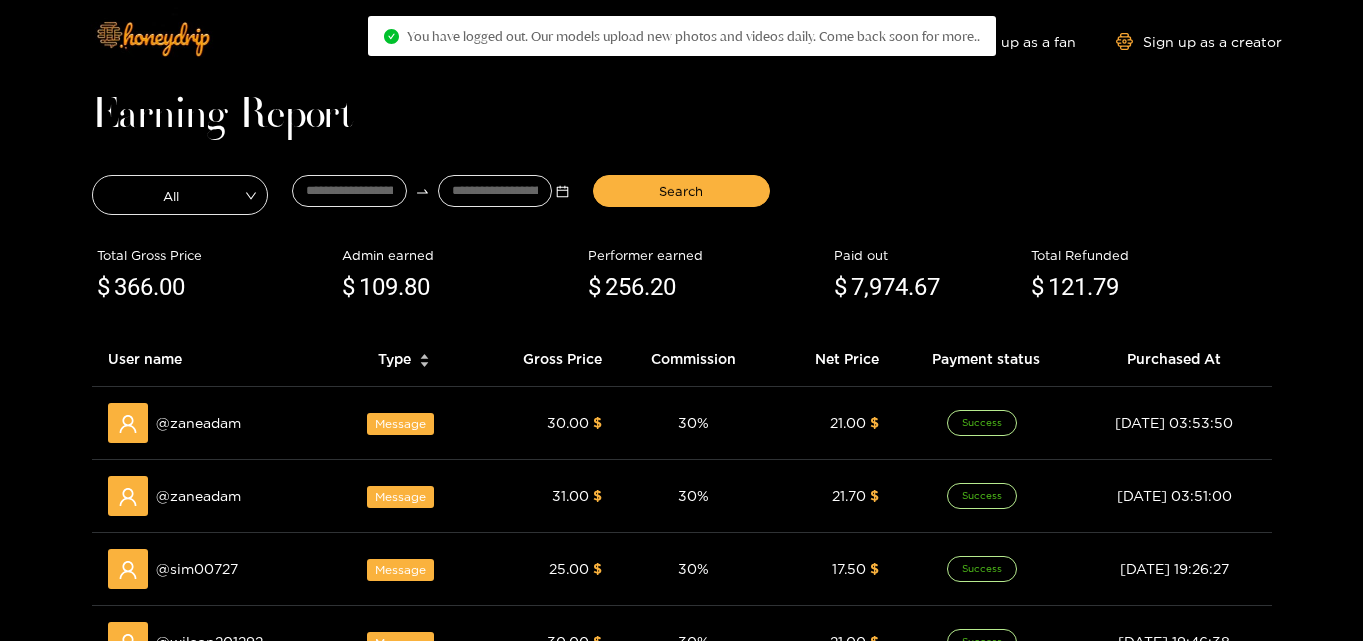 scroll, scrollTop: 0, scrollLeft: 0, axis: both 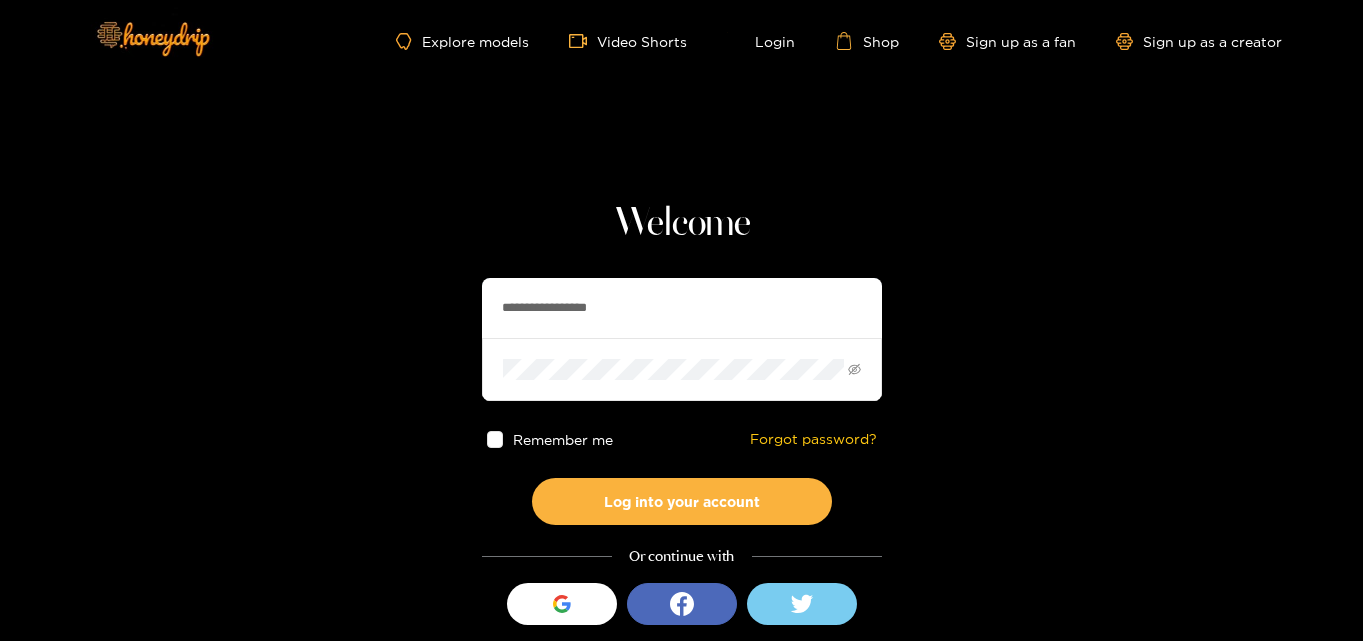 drag, startPoint x: 596, startPoint y: 293, endPoint x: 0, endPoint y: 177, distance: 607.18365 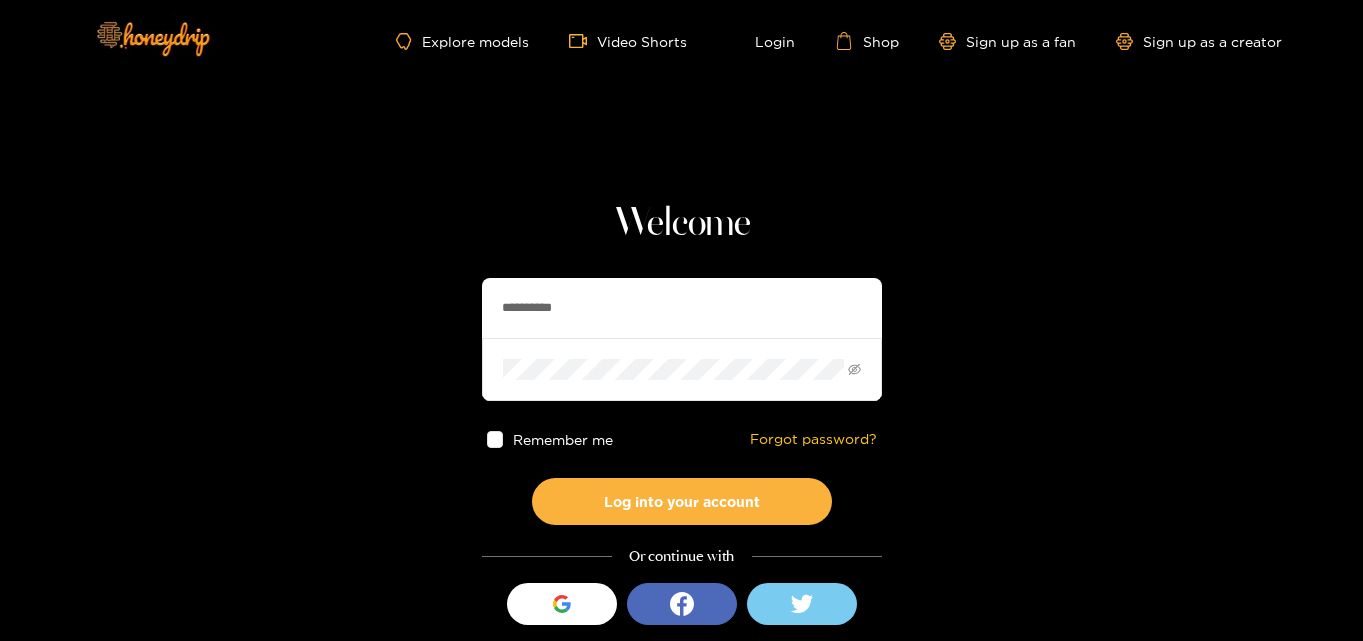 type on "**********" 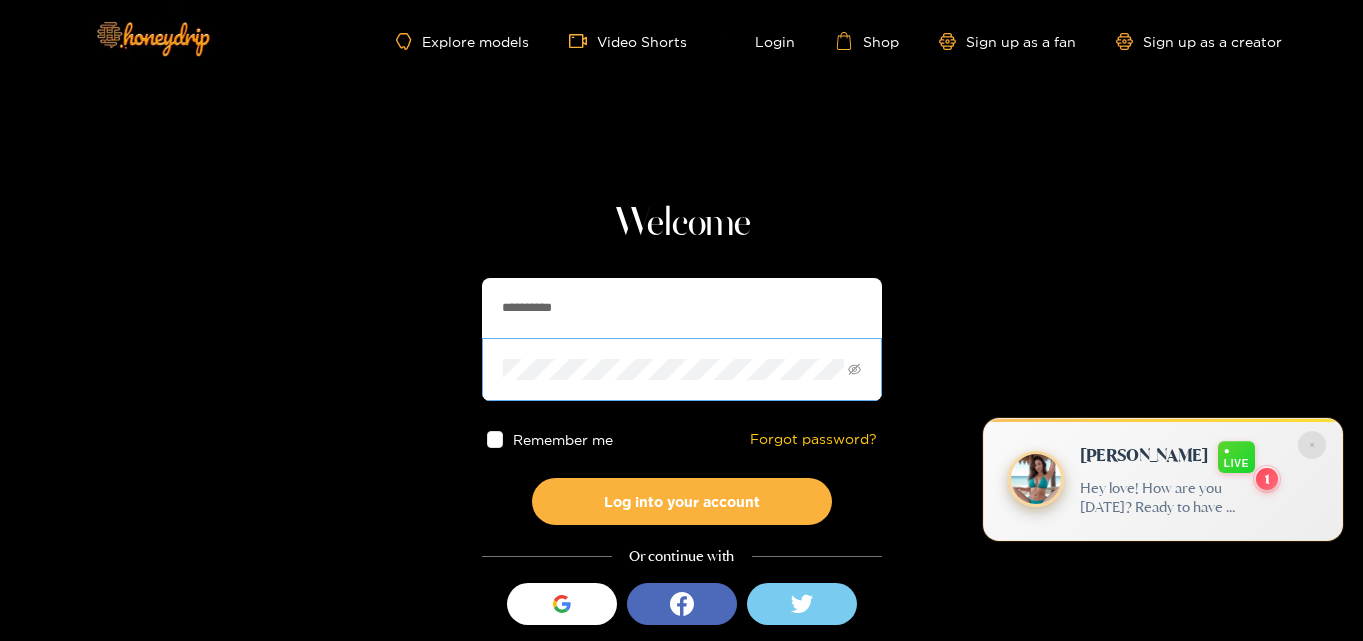click at bounding box center [682, 369] 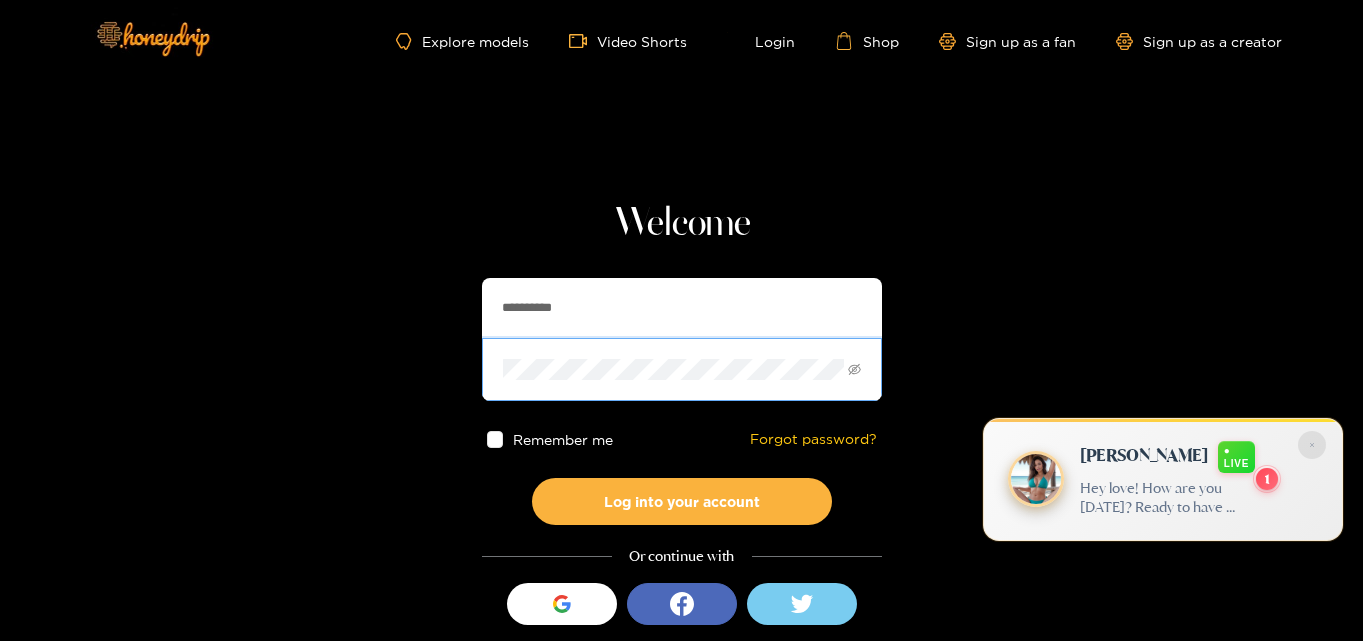 drag, startPoint x: 651, startPoint y: 381, endPoint x: 184, endPoint y: 351, distance: 467.96262 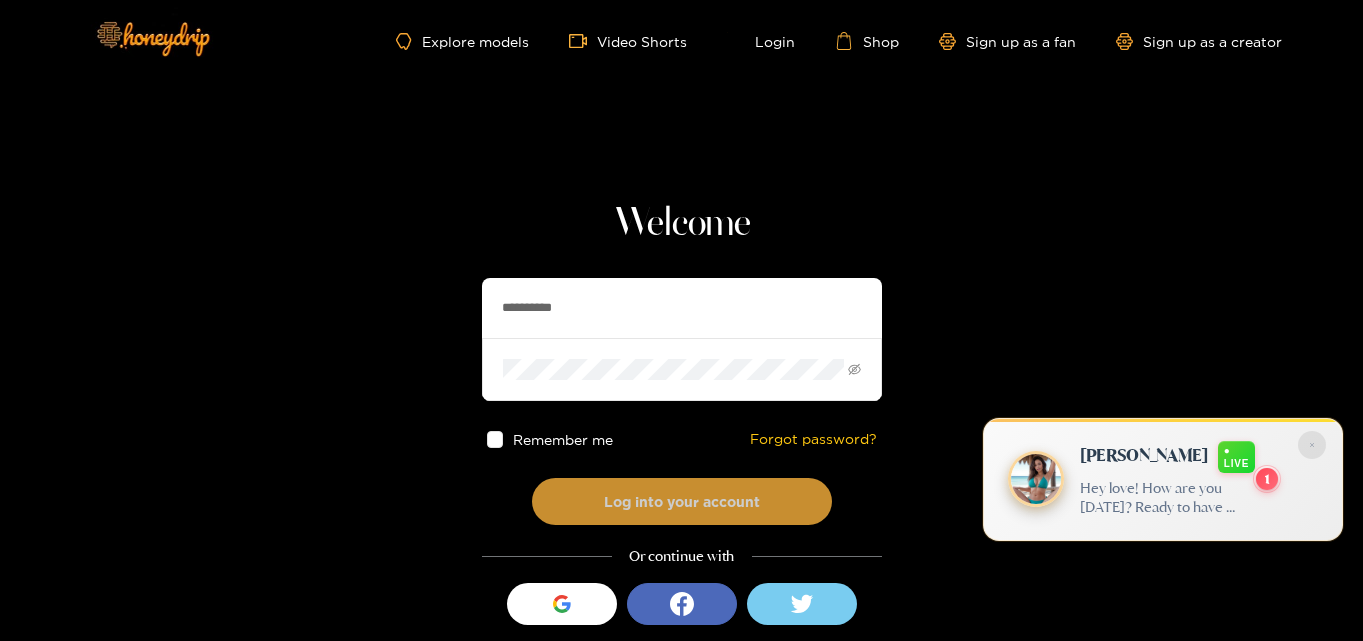 click on "Log into your account" at bounding box center [682, 501] 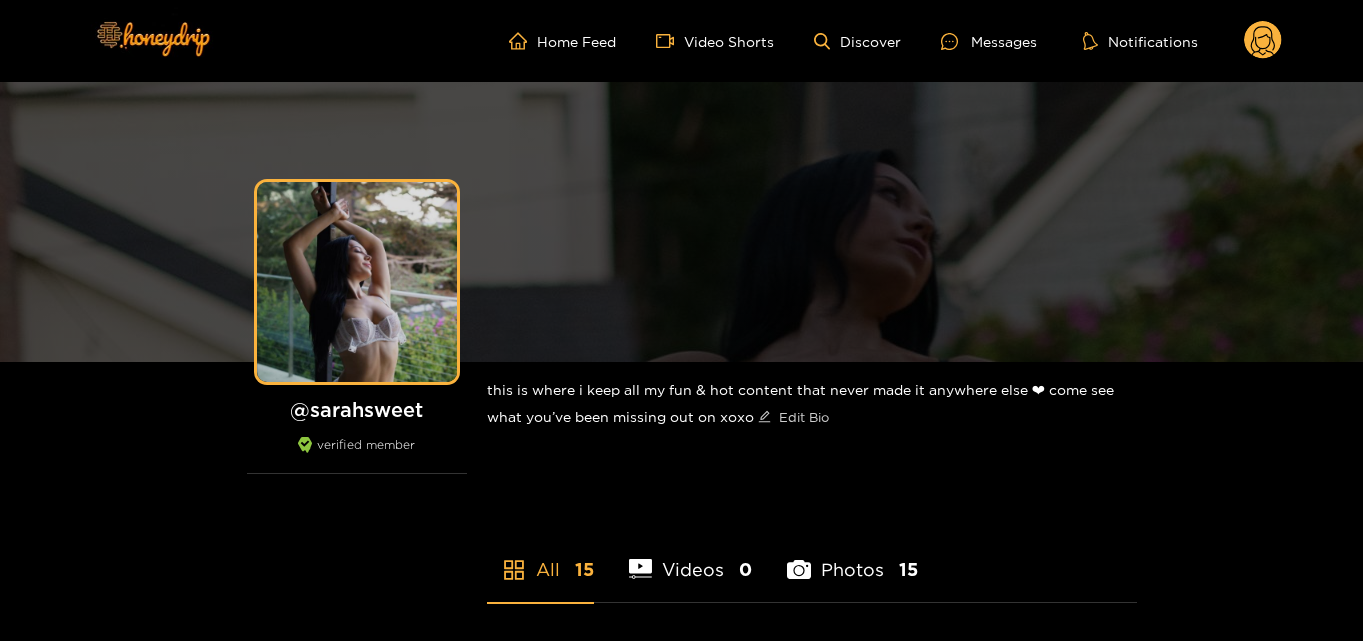 scroll, scrollTop: 0, scrollLeft: 0, axis: both 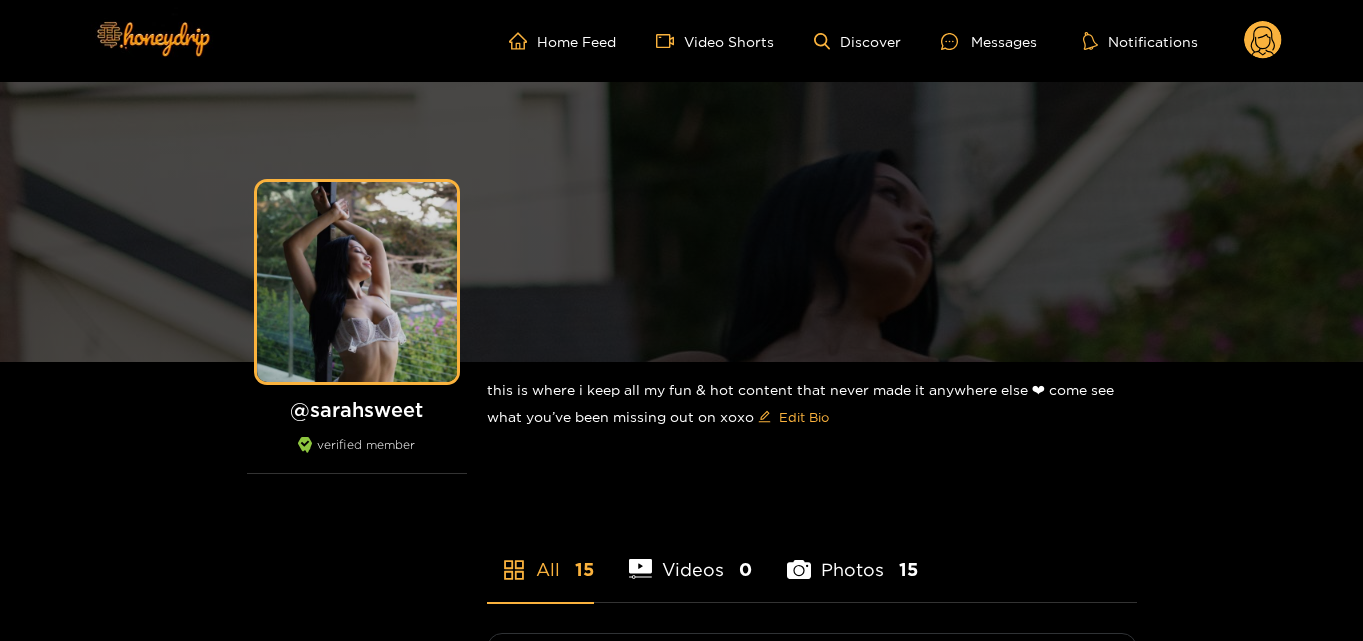 click 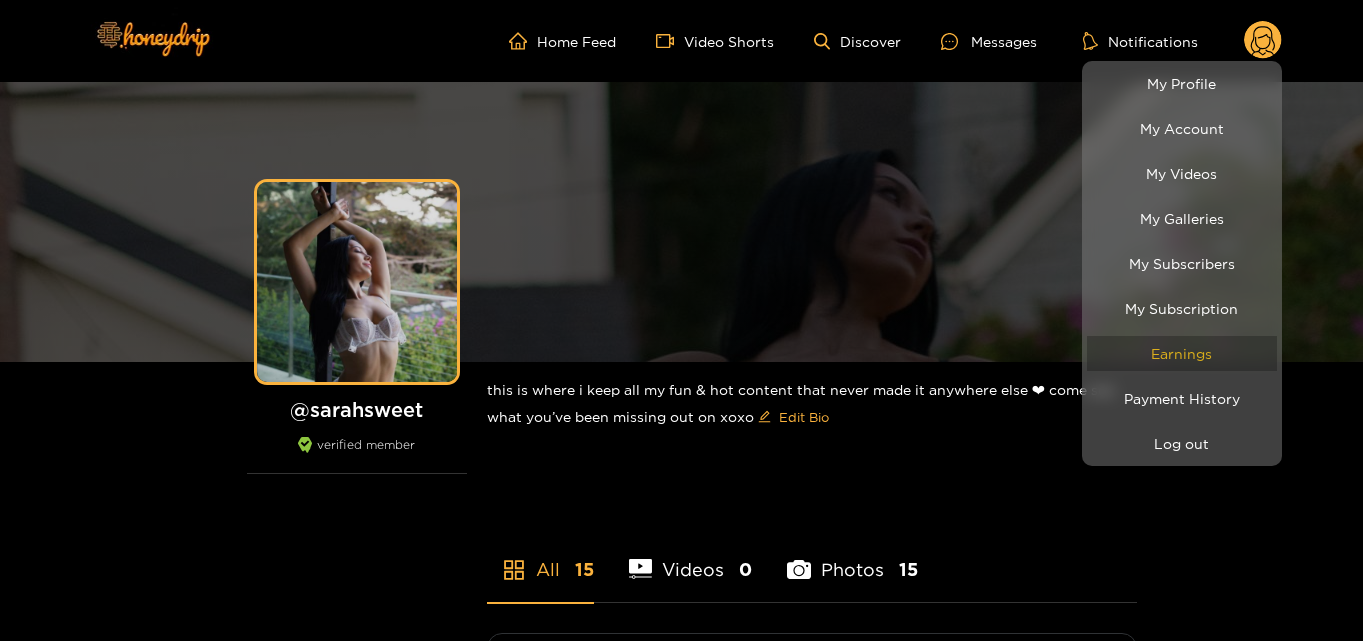 click on "Earnings" at bounding box center (1182, 353) 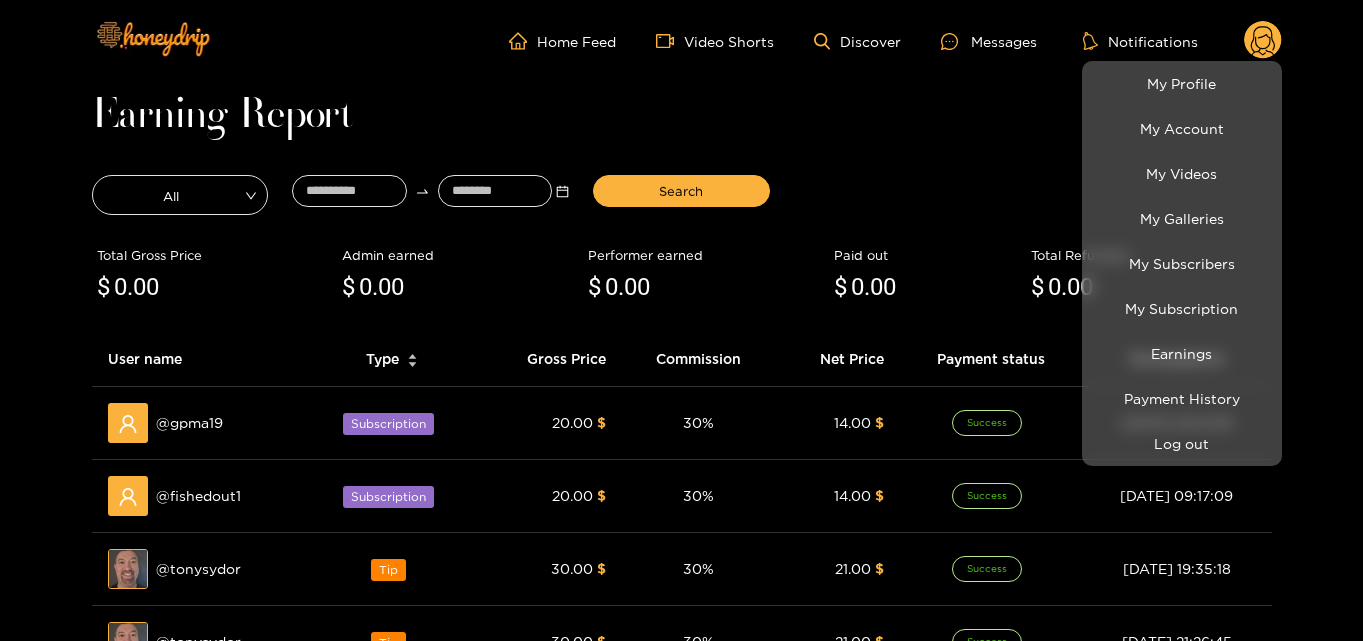 click at bounding box center (681, 320) 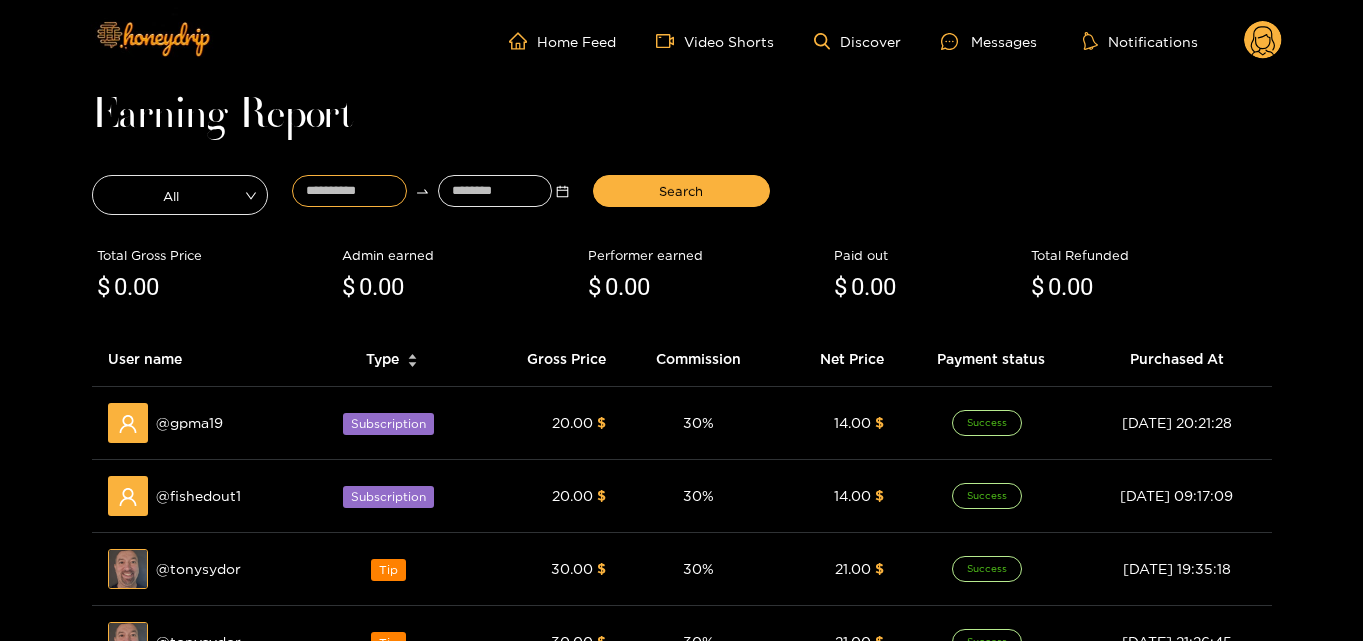 click at bounding box center (349, 191) 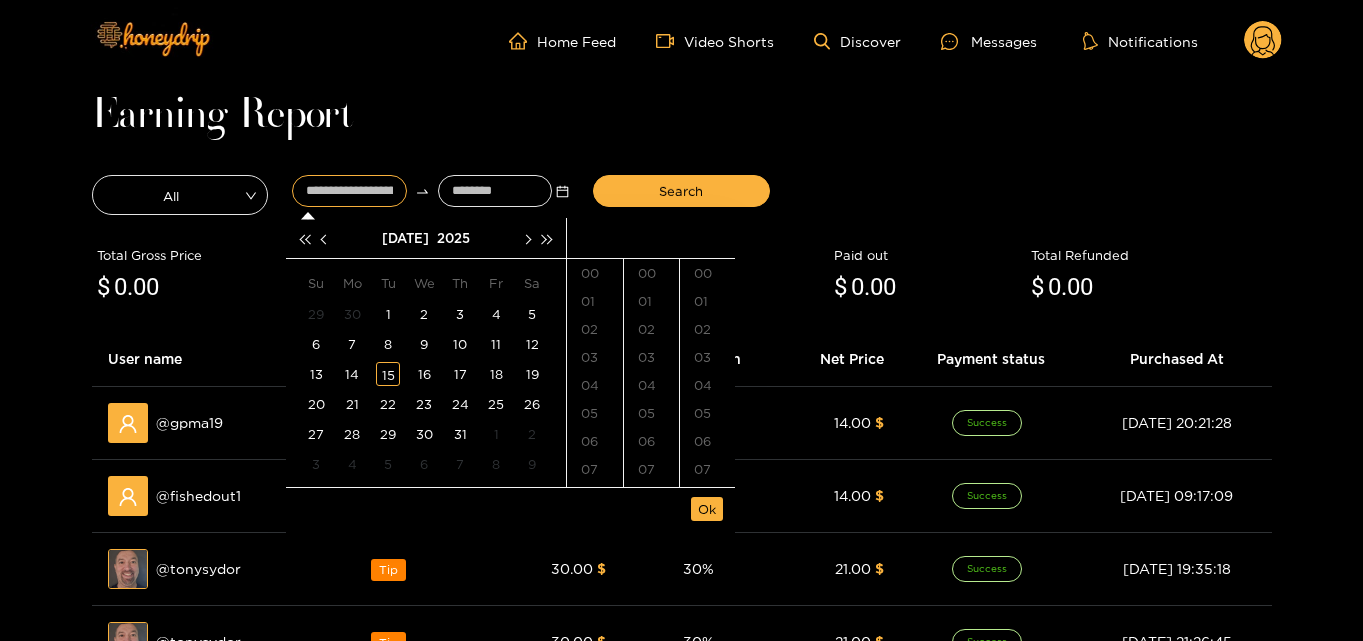type on "**********" 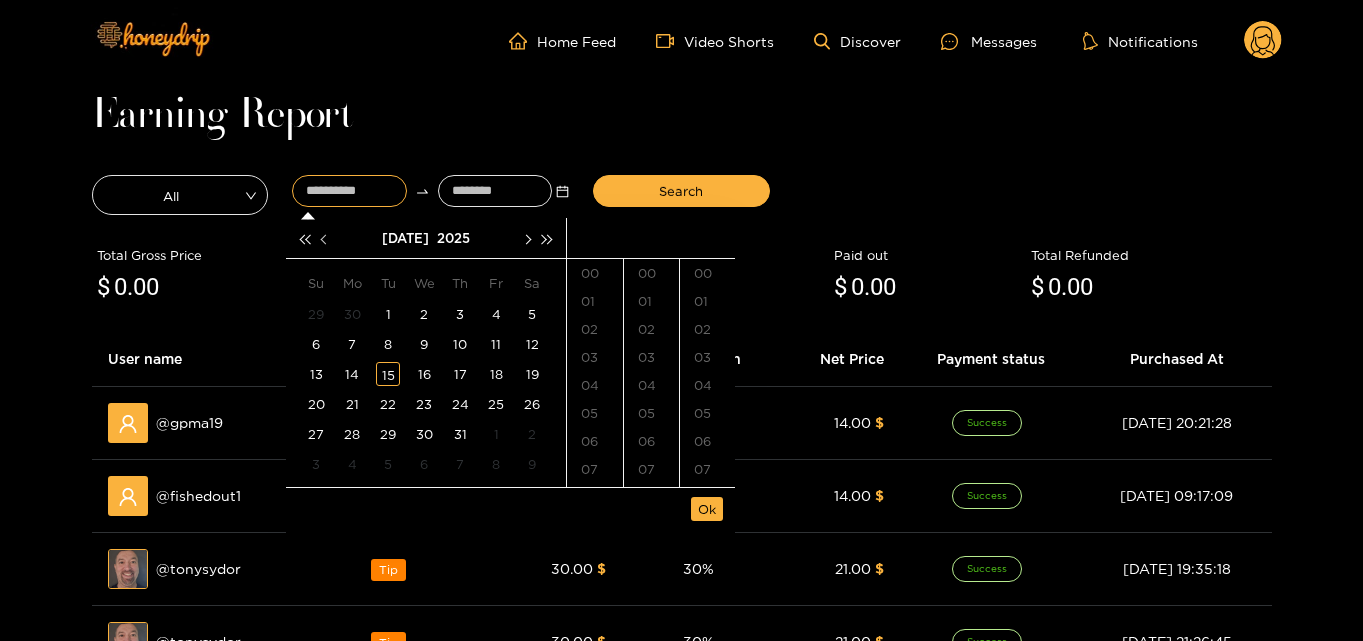 click at bounding box center [325, 239] 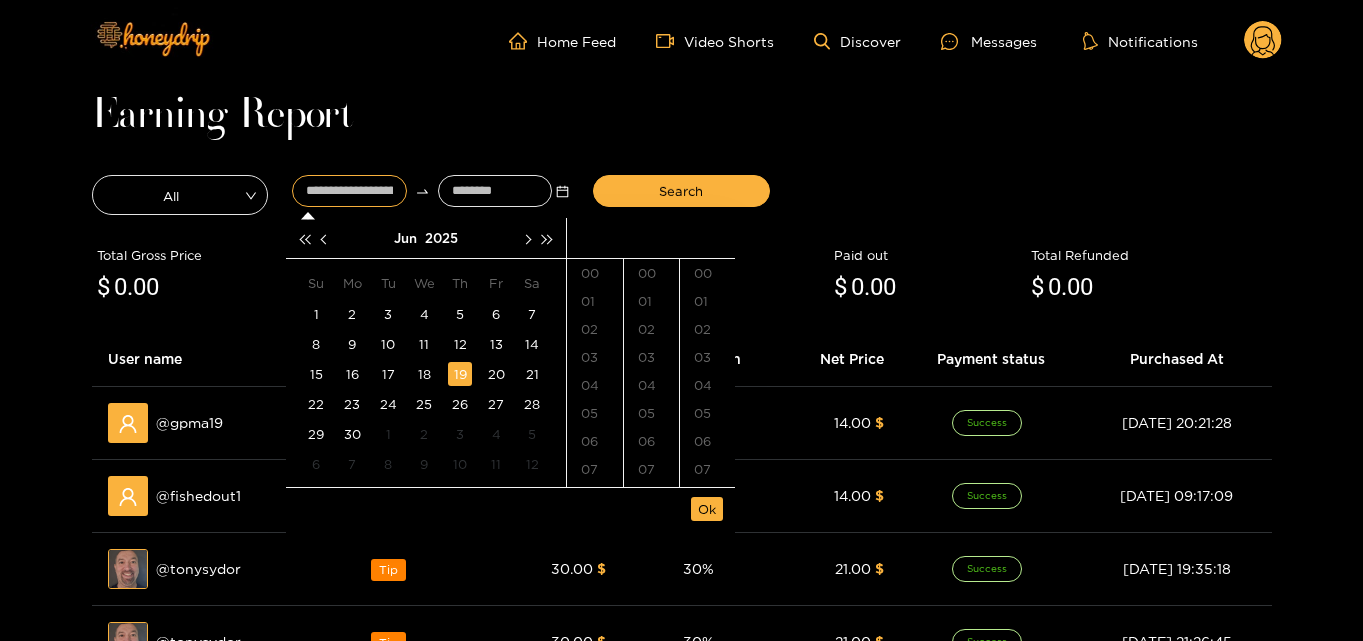 click on "19" at bounding box center (460, 374) 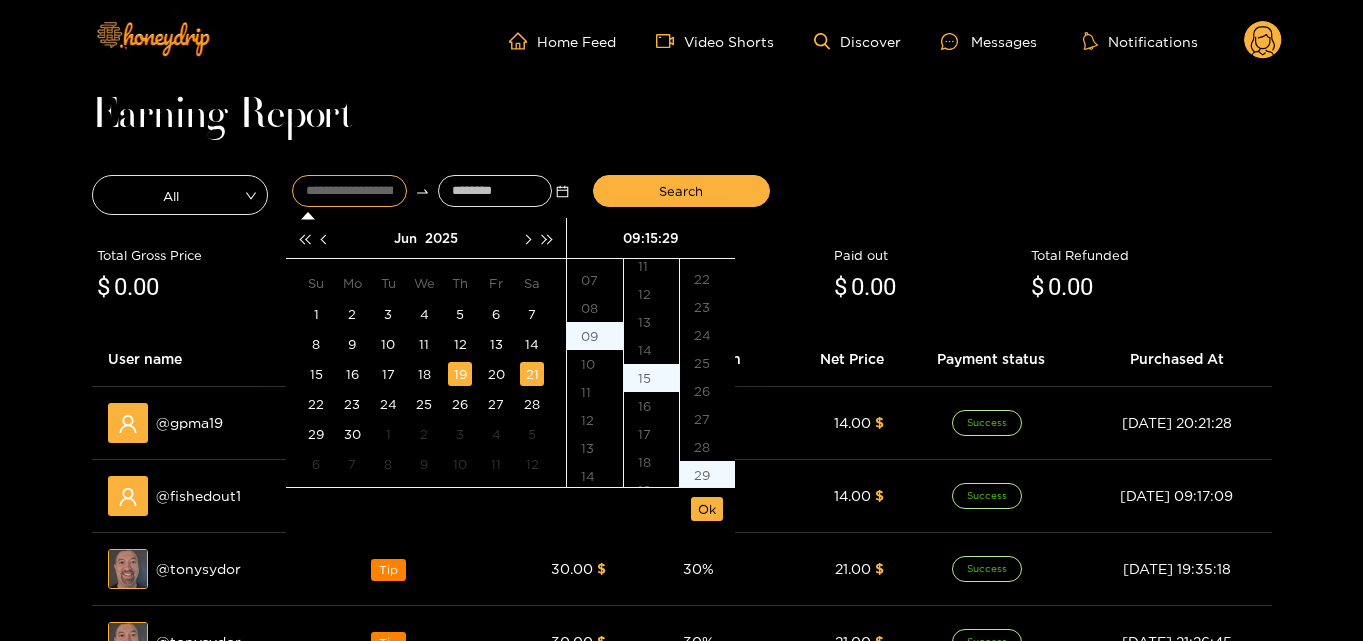 scroll, scrollTop: 252, scrollLeft: 0, axis: vertical 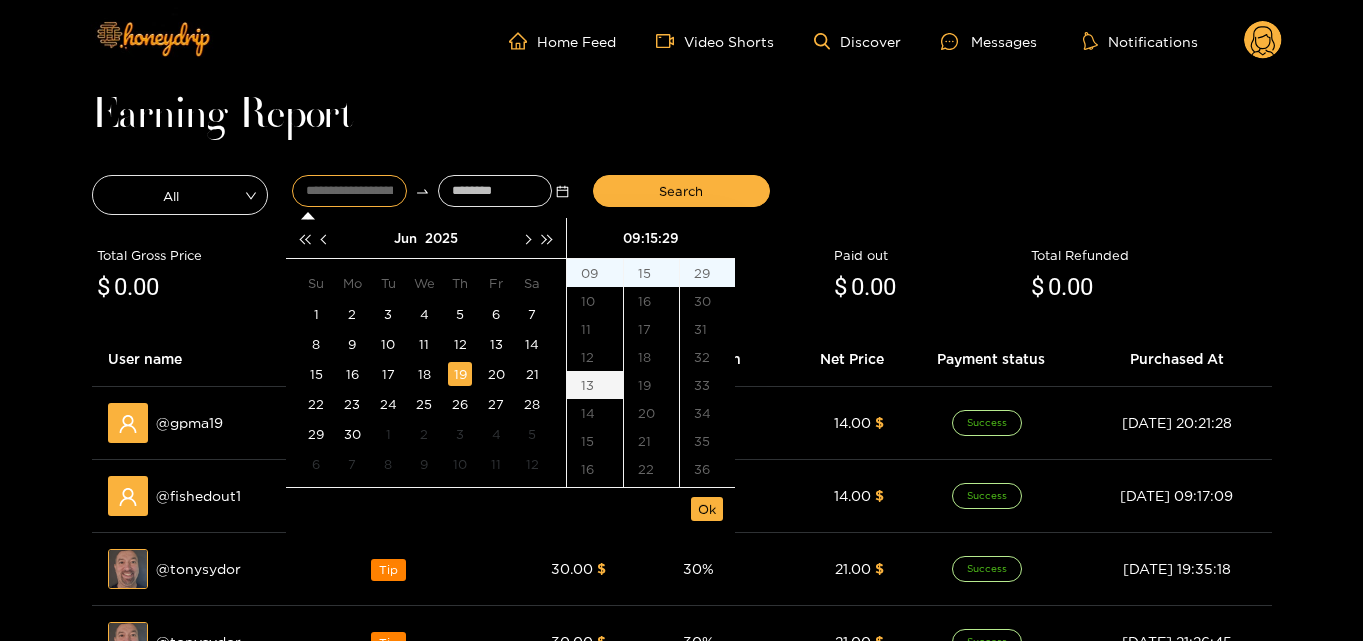 click on "13" at bounding box center (595, 385) 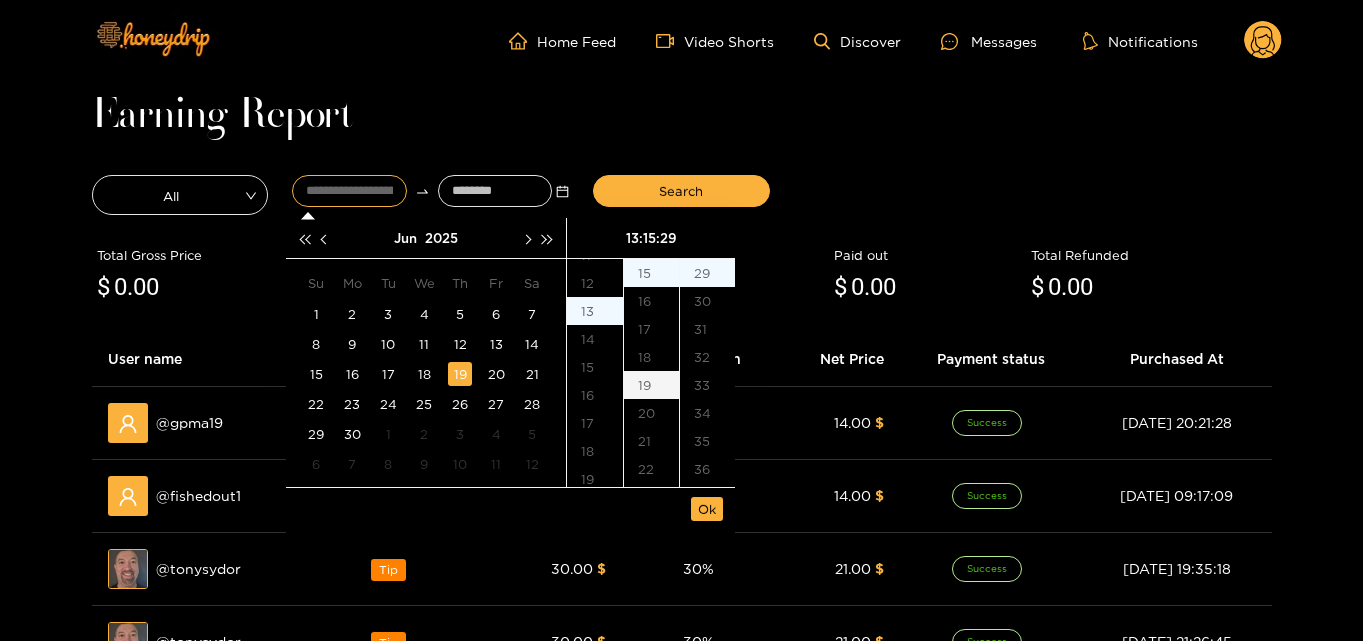scroll, scrollTop: 364, scrollLeft: 0, axis: vertical 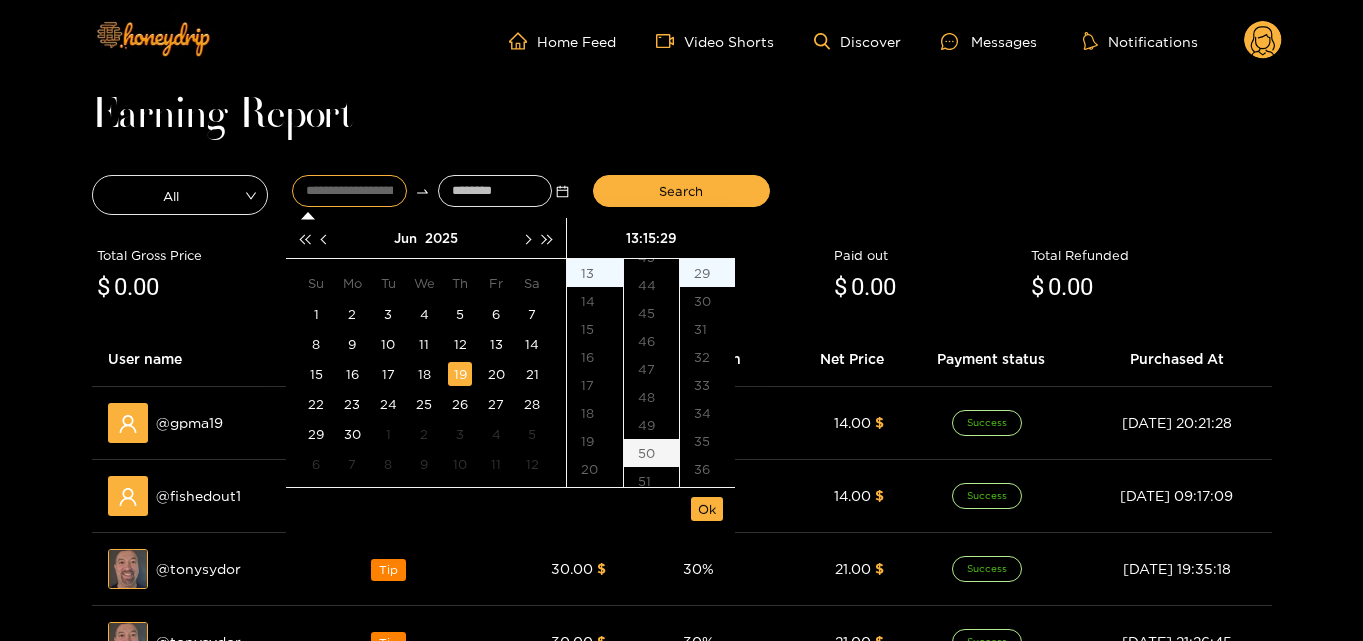 click on "50" at bounding box center [651, 453] 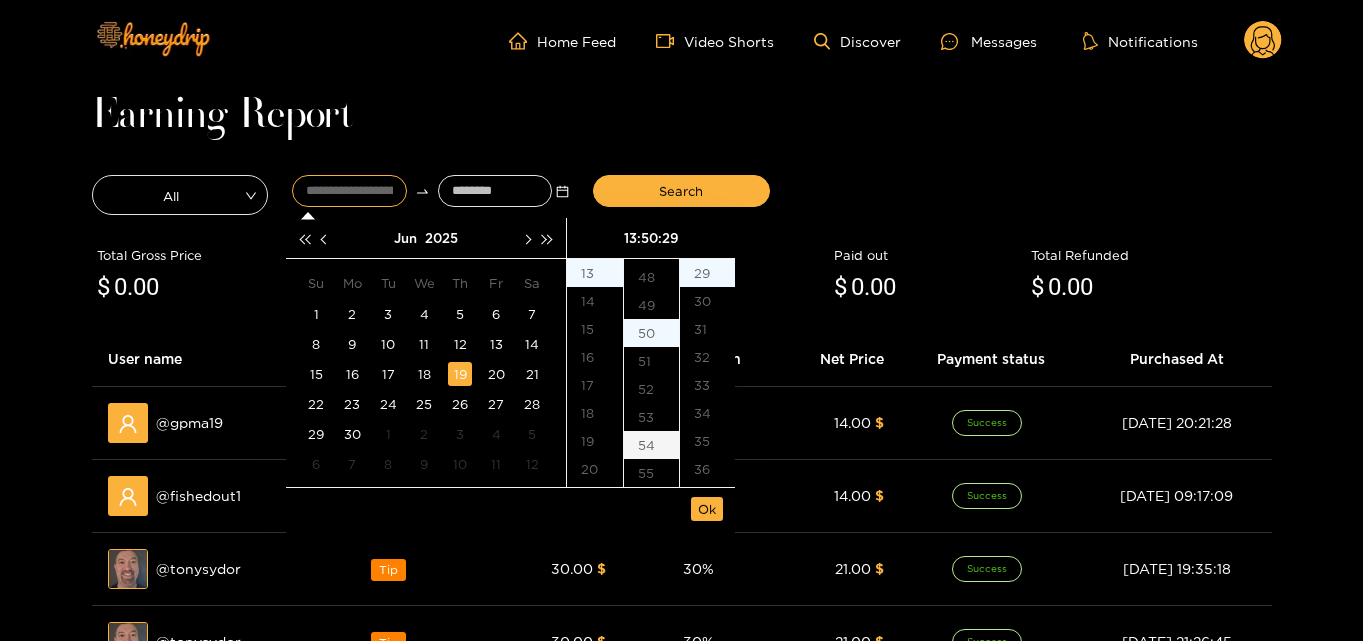 scroll, scrollTop: 1400, scrollLeft: 0, axis: vertical 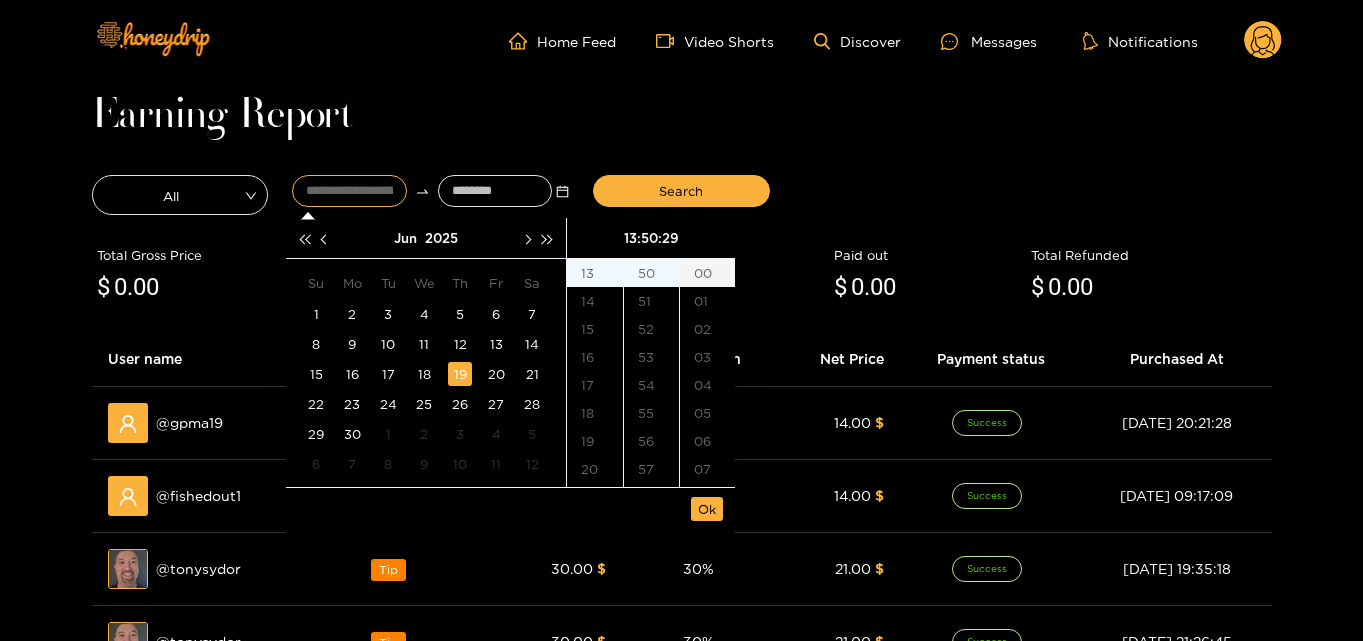 click on "00" at bounding box center [707, 273] 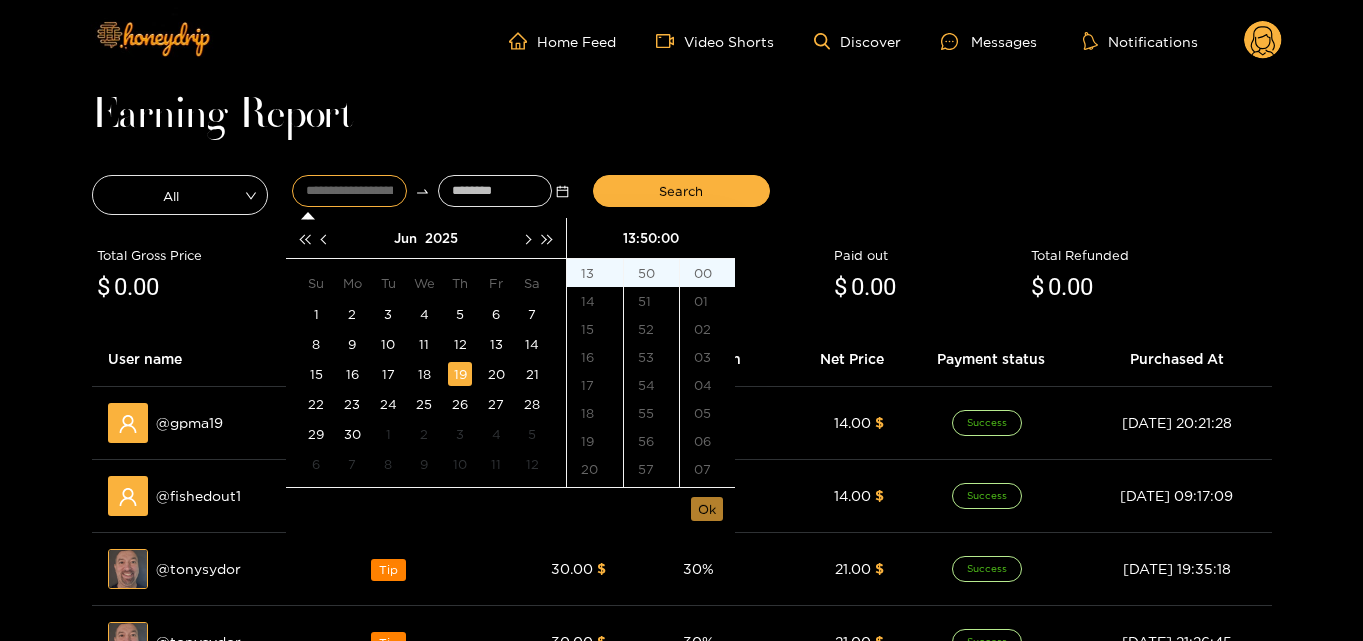 click on "Ok" at bounding box center [707, 509] 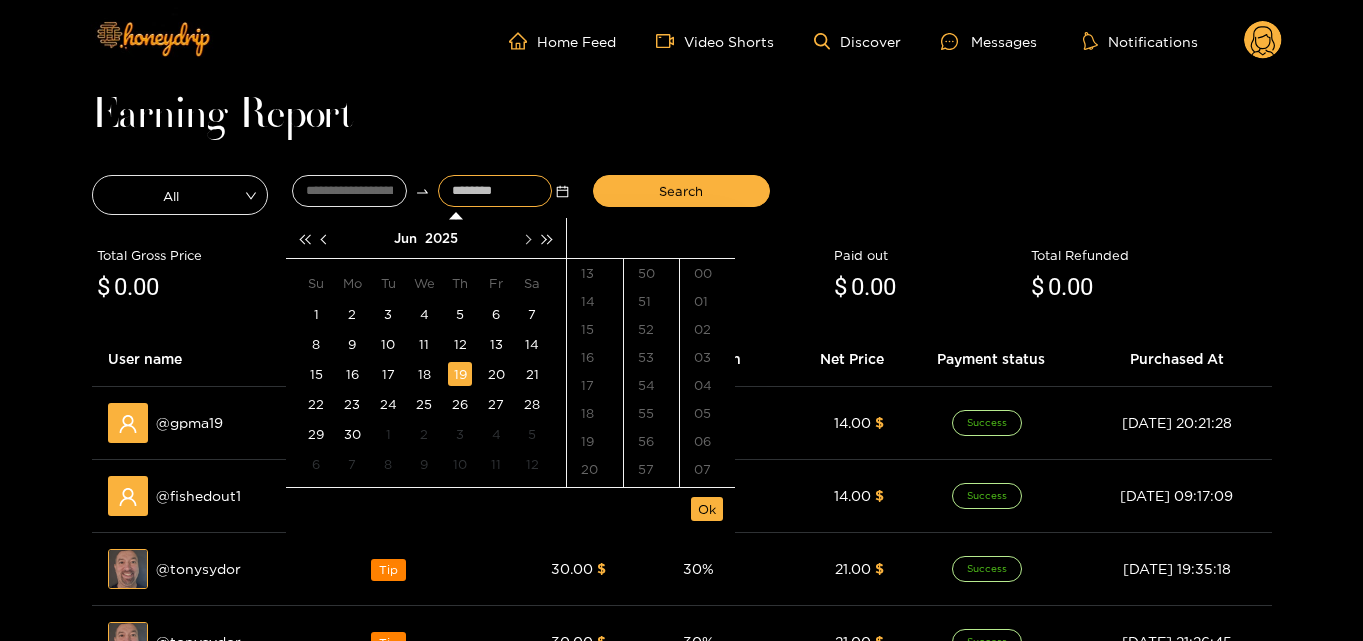 click at bounding box center [526, 238] 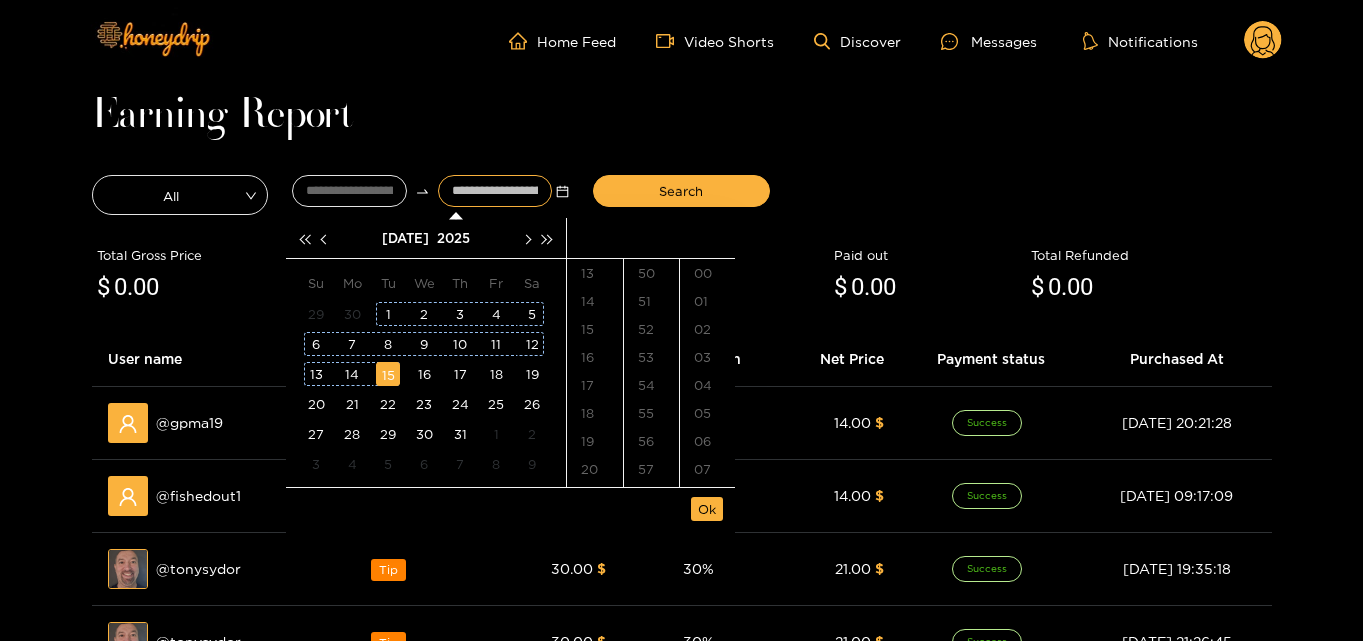 click on "15" at bounding box center [388, 374] 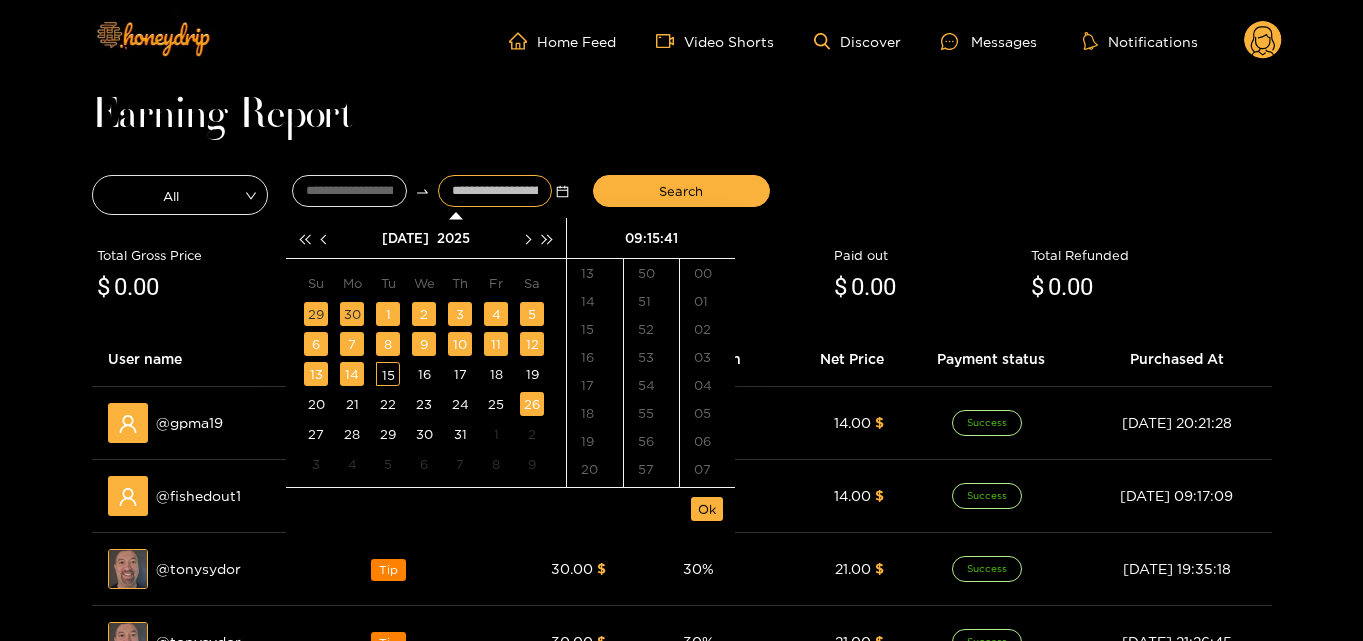 scroll, scrollTop: 290, scrollLeft: 0, axis: vertical 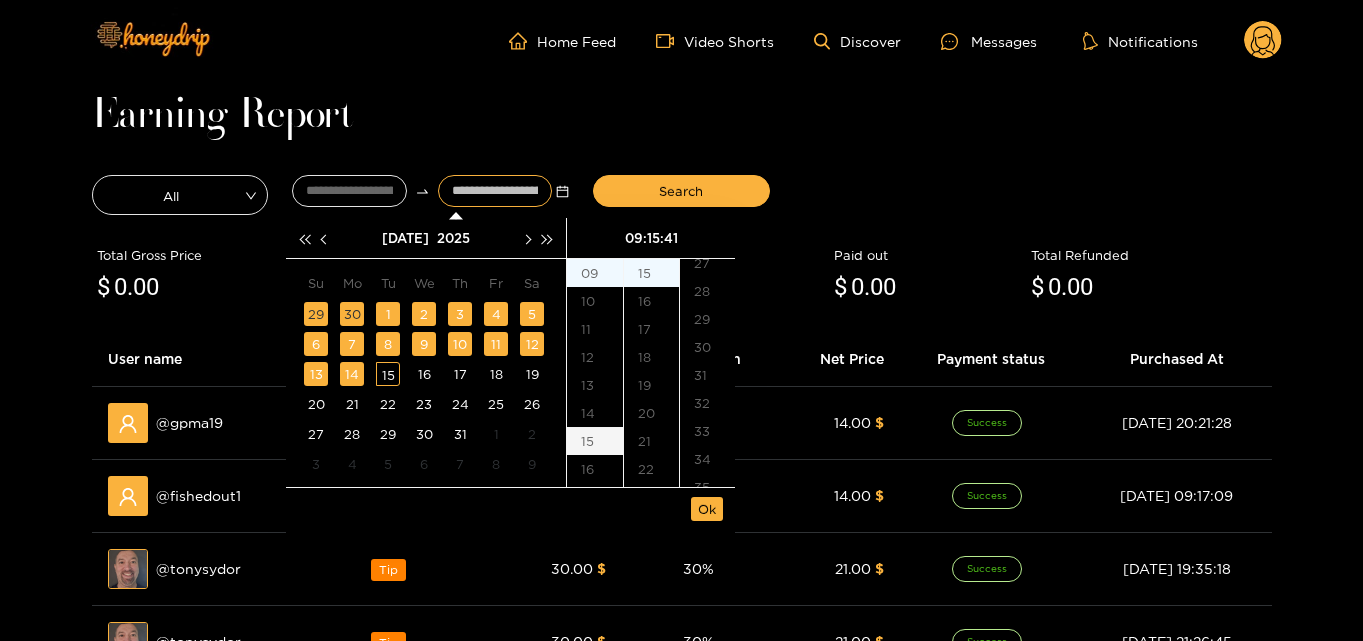 type on "**********" 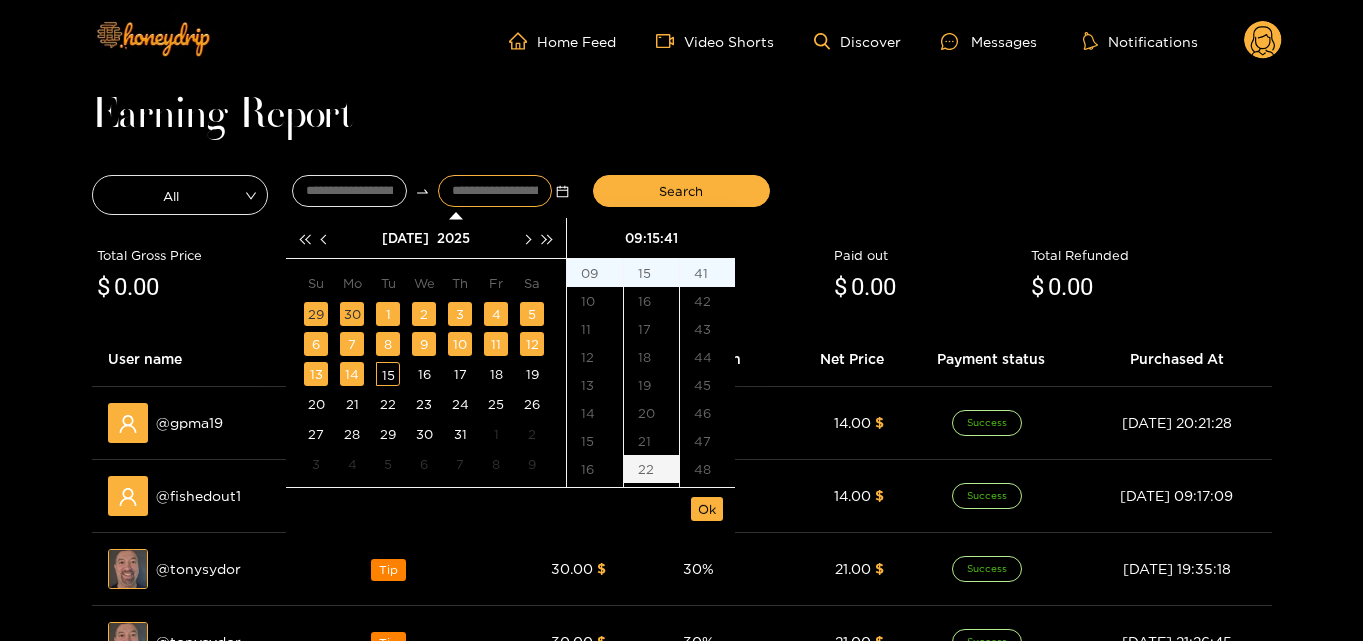 scroll, scrollTop: 252, scrollLeft: 0, axis: vertical 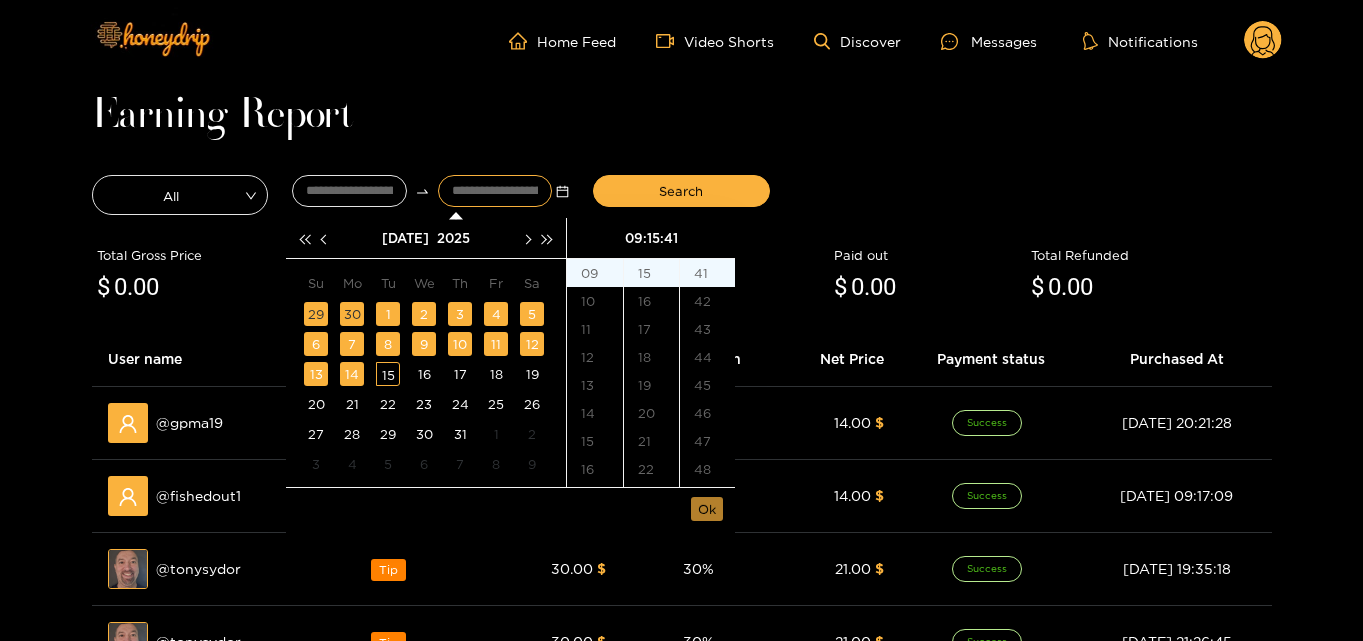 click on "Ok" at bounding box center (707, 509) 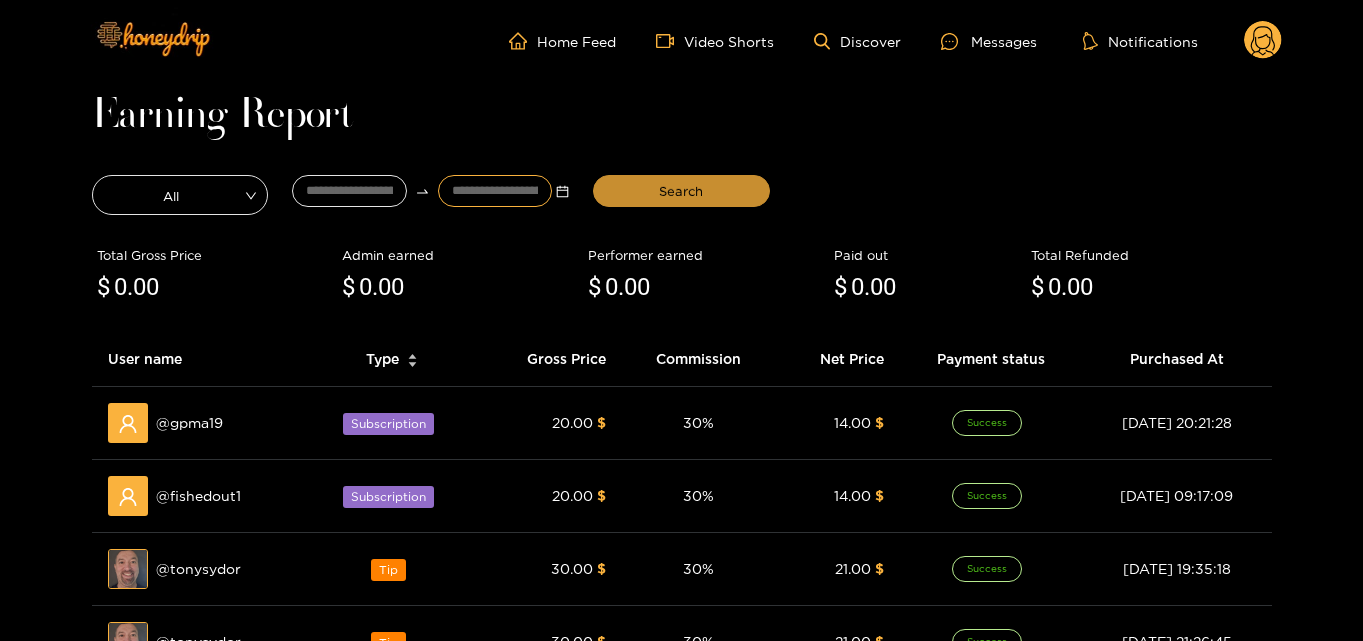 click on "Search" at bounding box center [681, 191] 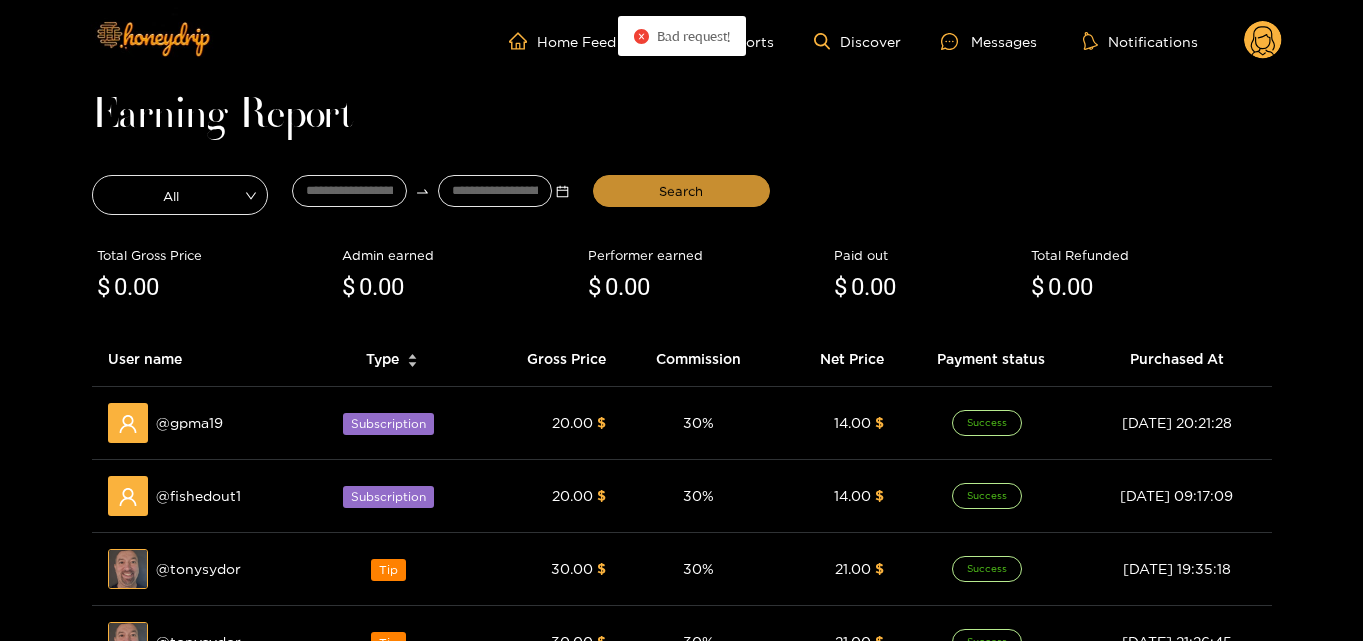 click on "Search" at bounding box center [681, 191] 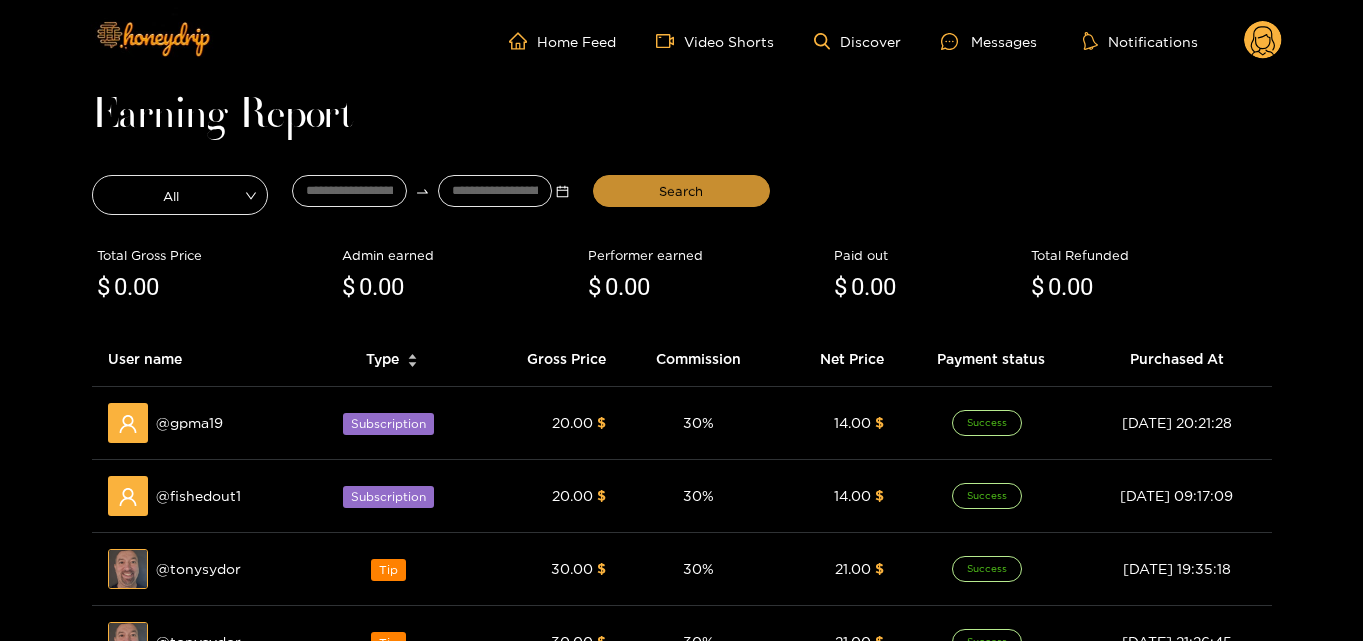 click on "Search" at bounding box center (681, 191) 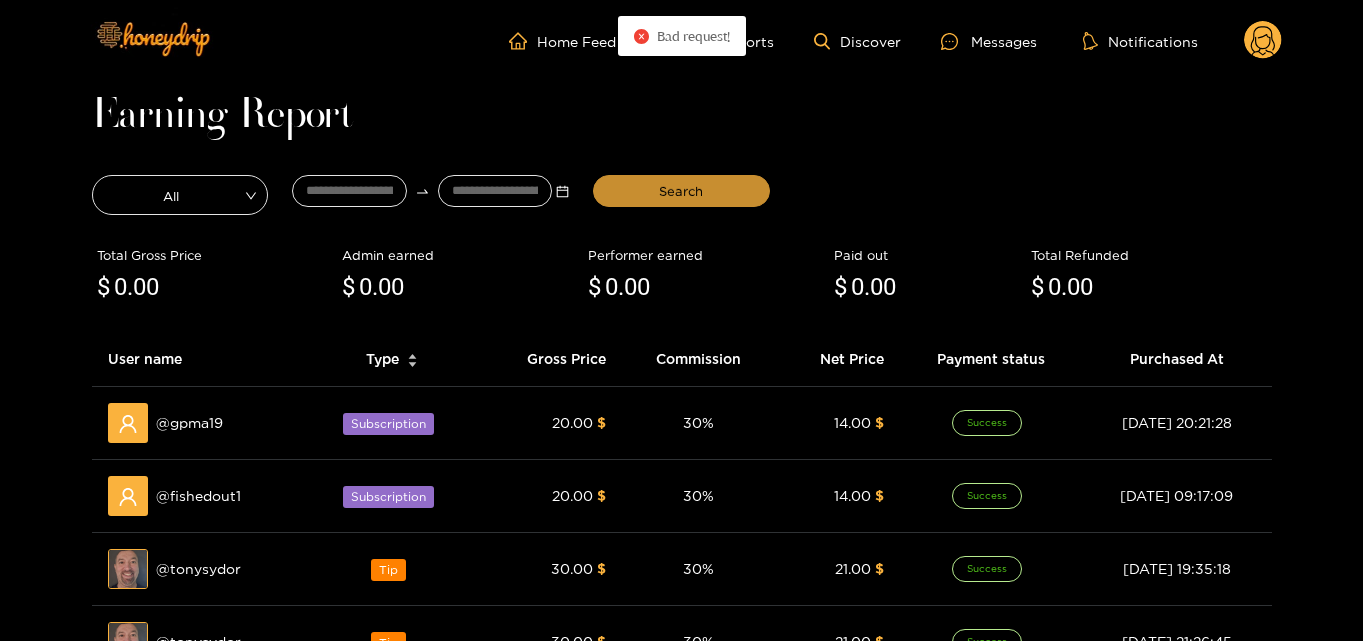click on "Search" at bounding box center (681, 191) 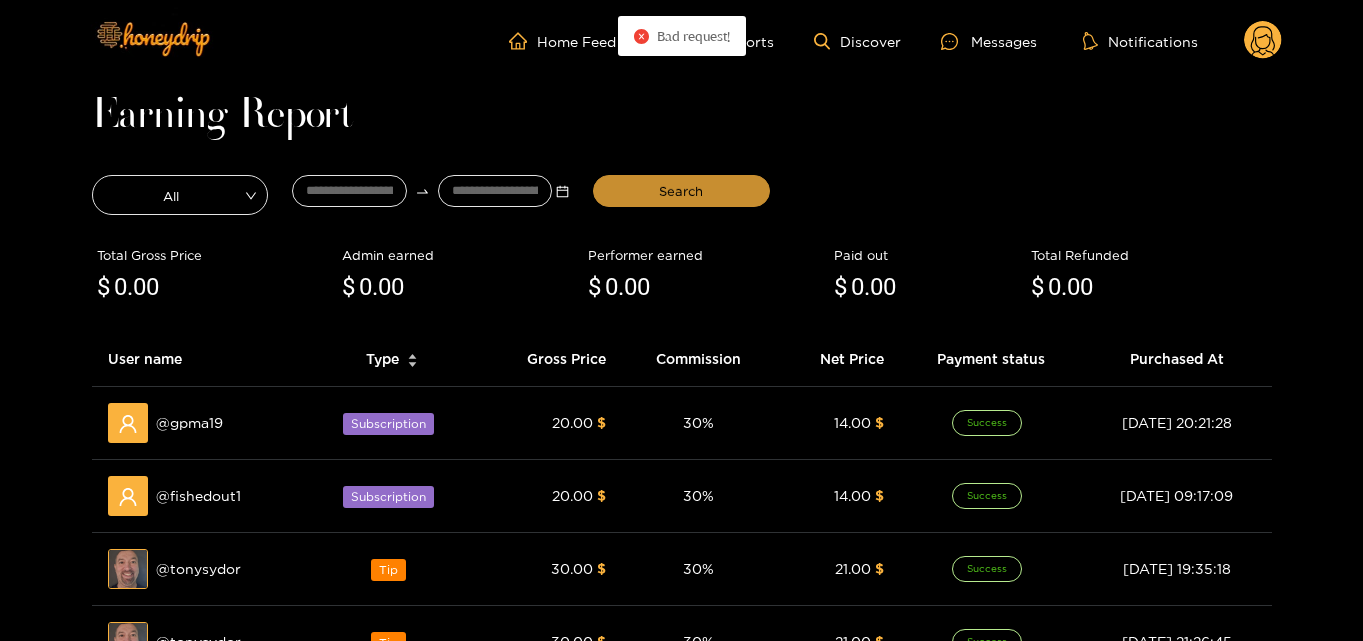 click on "Search" at bounding box center [681, 191] 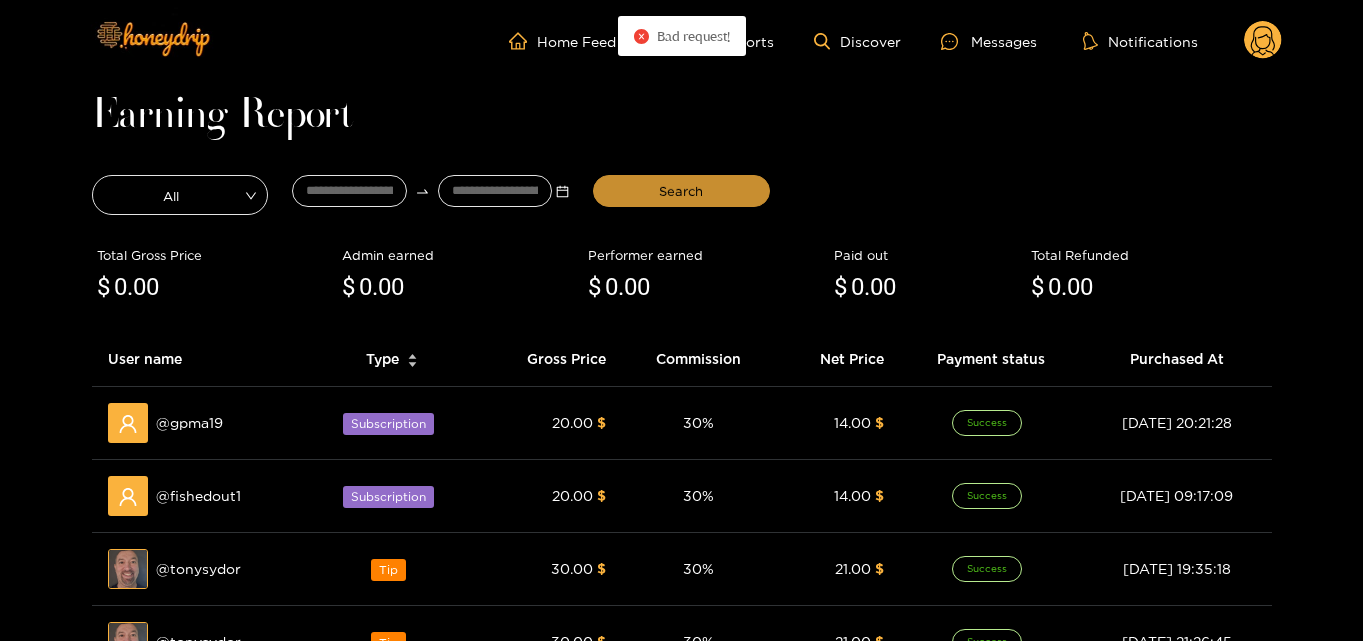 type 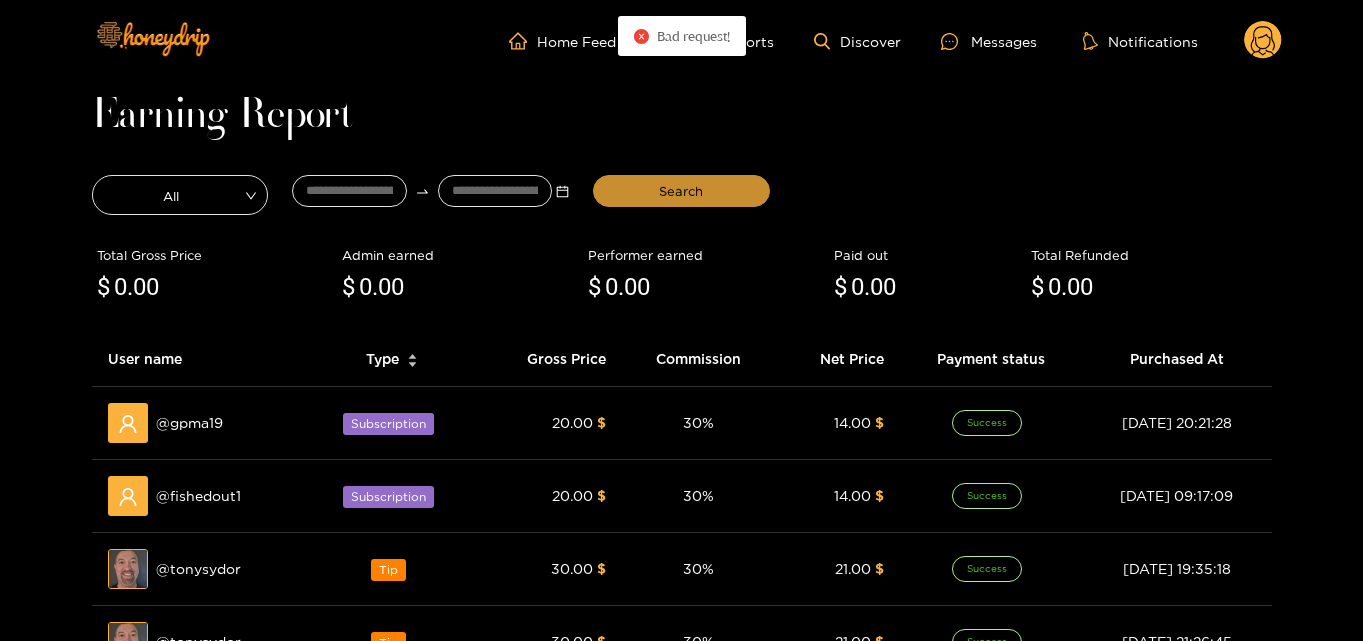click on "Search" at bounding box center [681, 191] 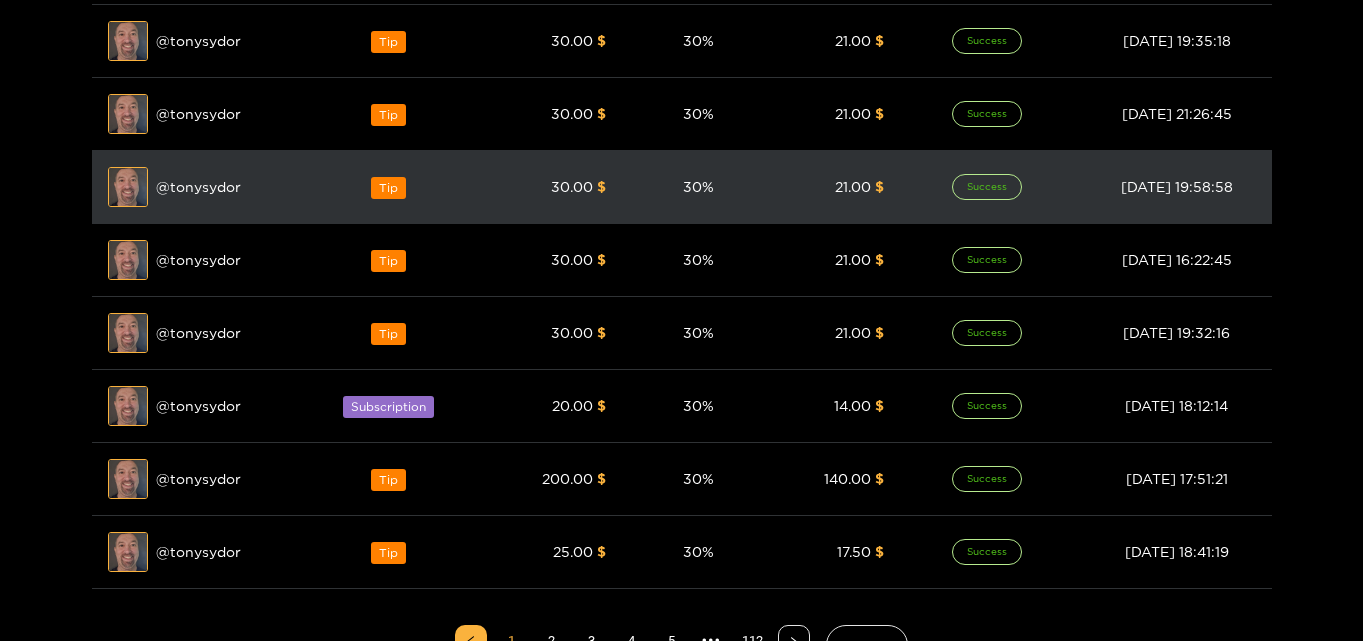 scroll, scrollTop: 570, scrollLeft: 0, axis: vertical 